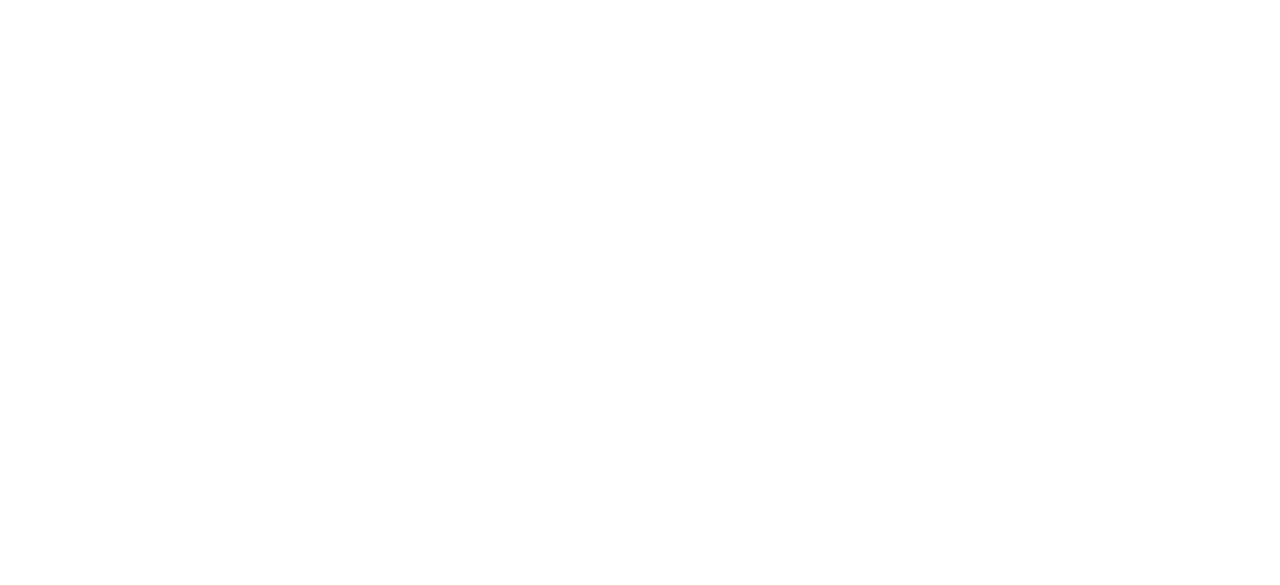 scroll, scrollTop: 0, scrollLeft: 0, axis: both 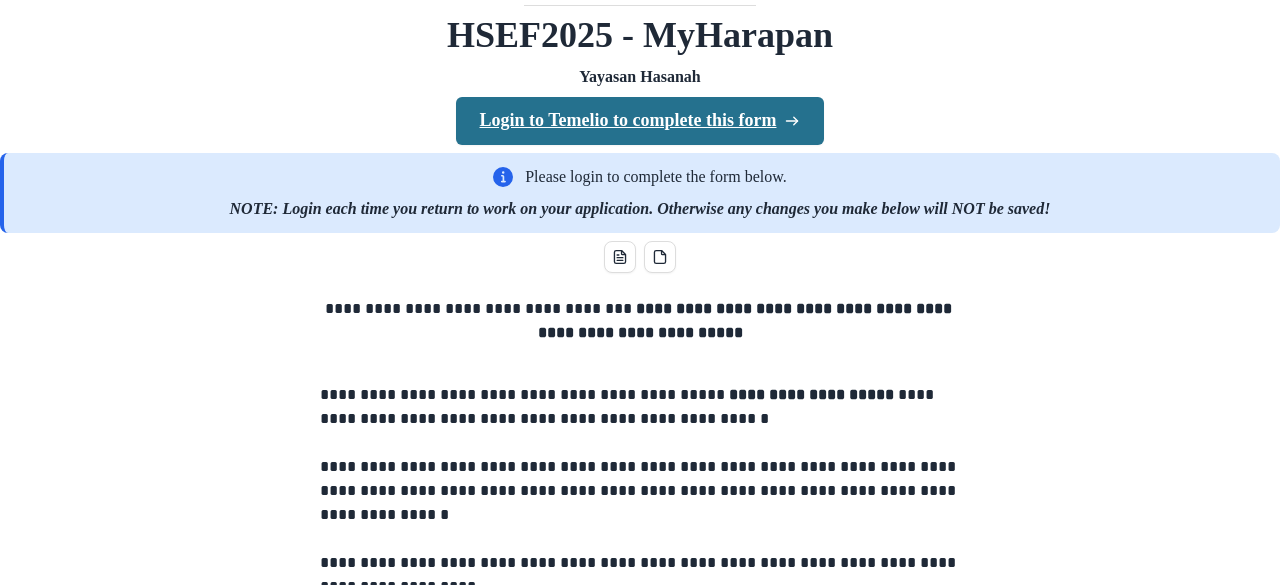 click on "Login to Temelio to complete this form" at bounding box center (640, 121) 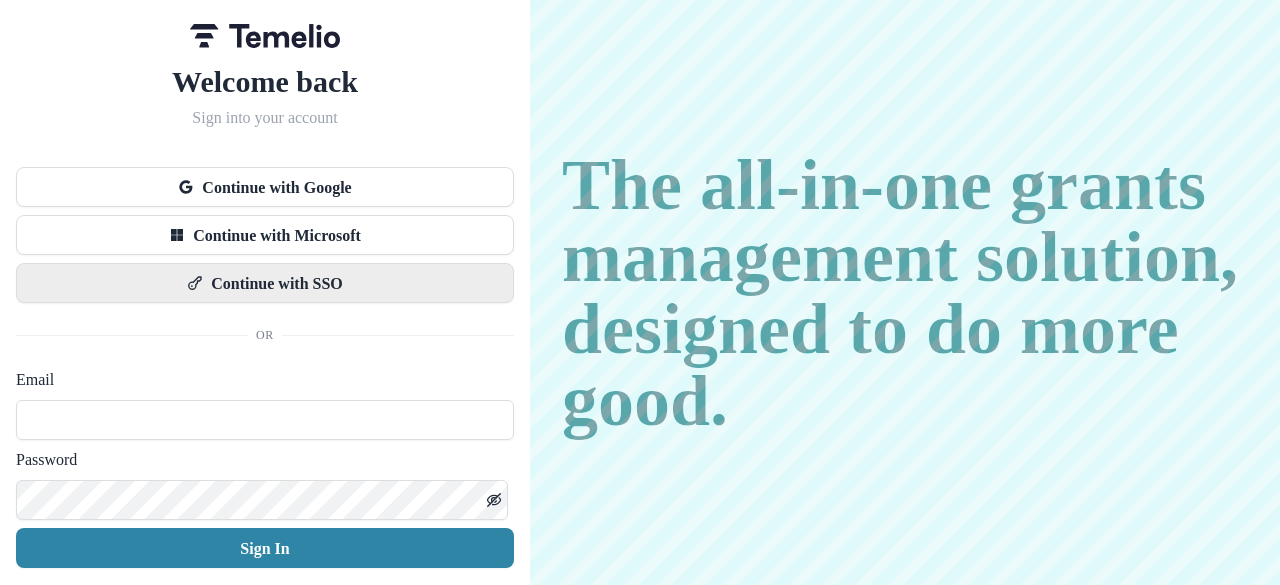 scroll, scrollTop: 68, scrollLeft: 0, axis: vertical 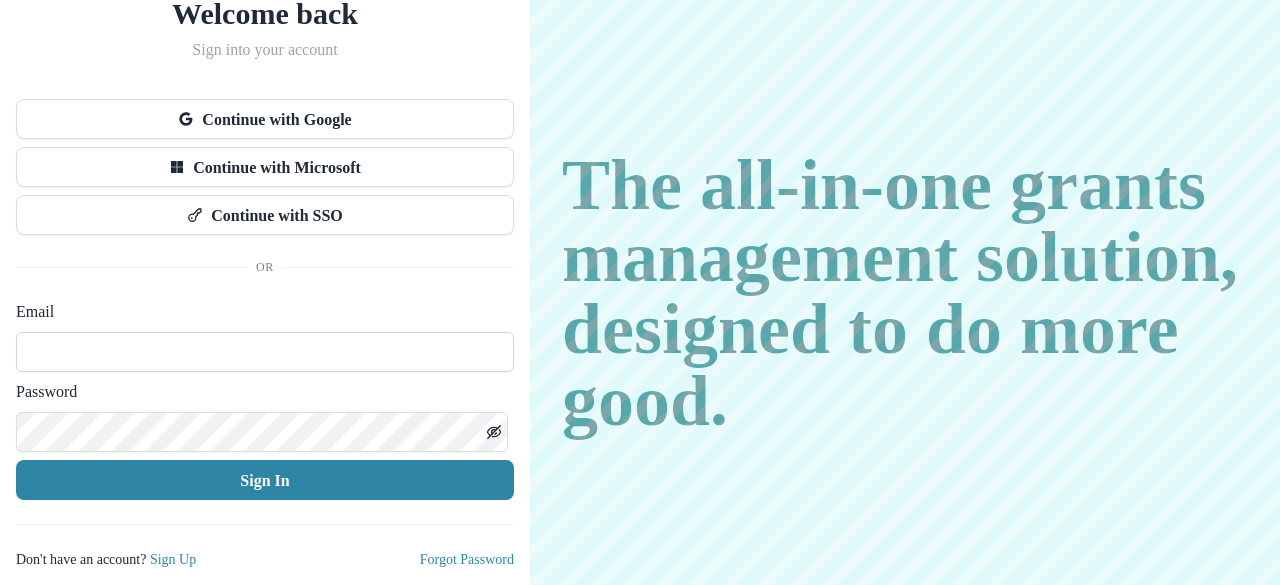 click at bounding box center [265, 352] 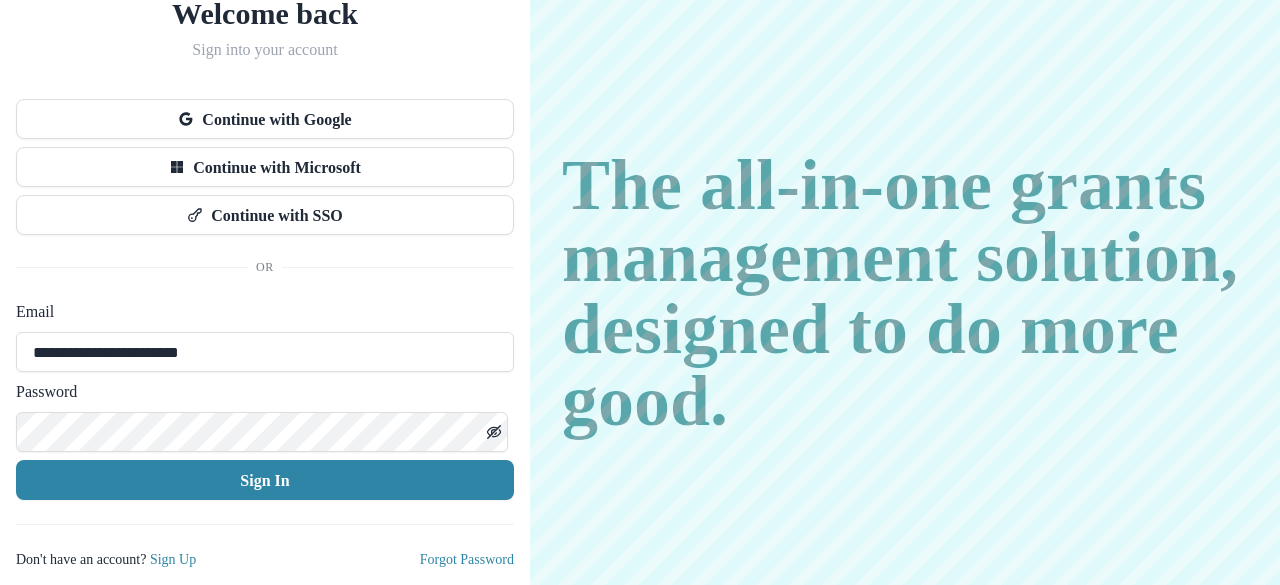 type on "**********" 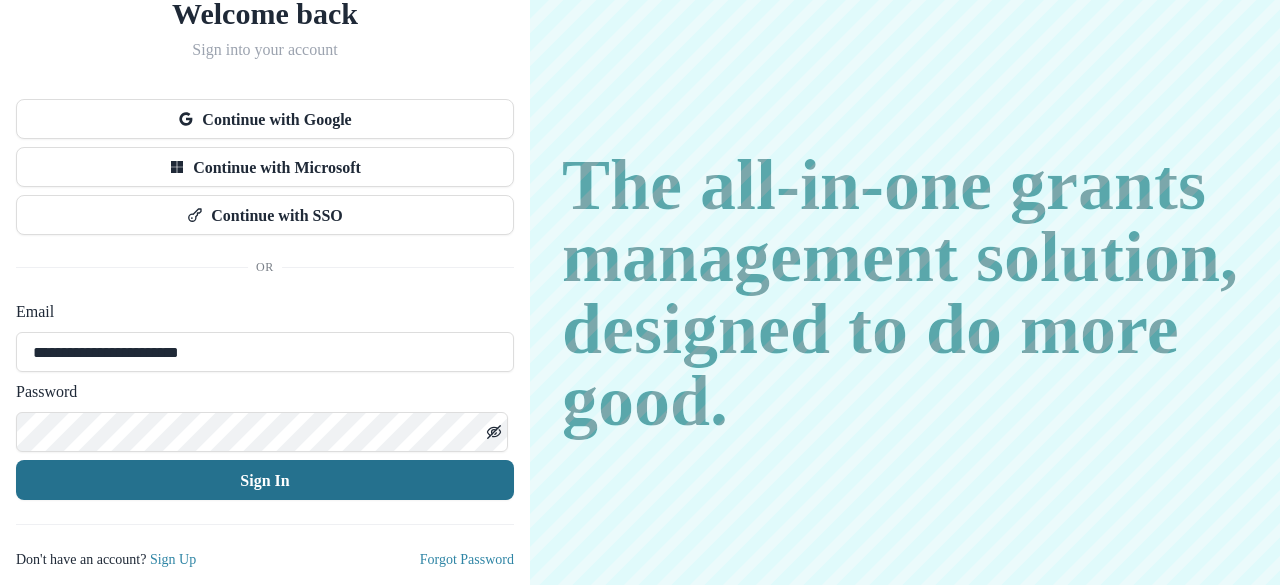 click on "Sign In" at bounding box center (265, 480) 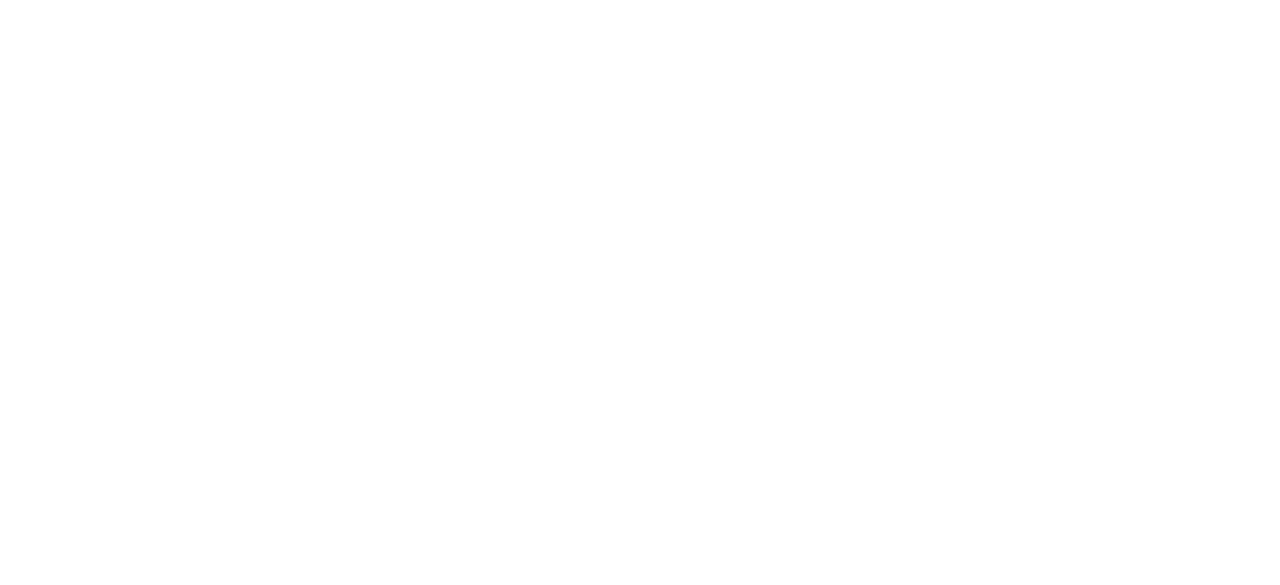 scroll, scrollTop: 0, scrollLeft: 0, axis: both 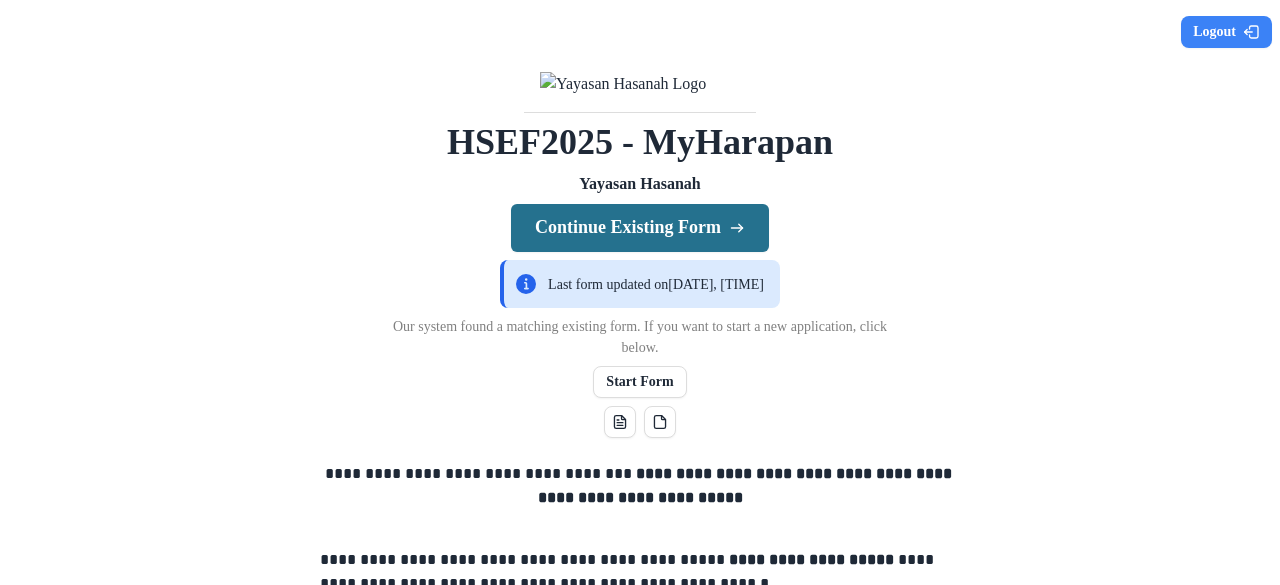click on "Continue Existing Form" at bounding box center [640, 228] 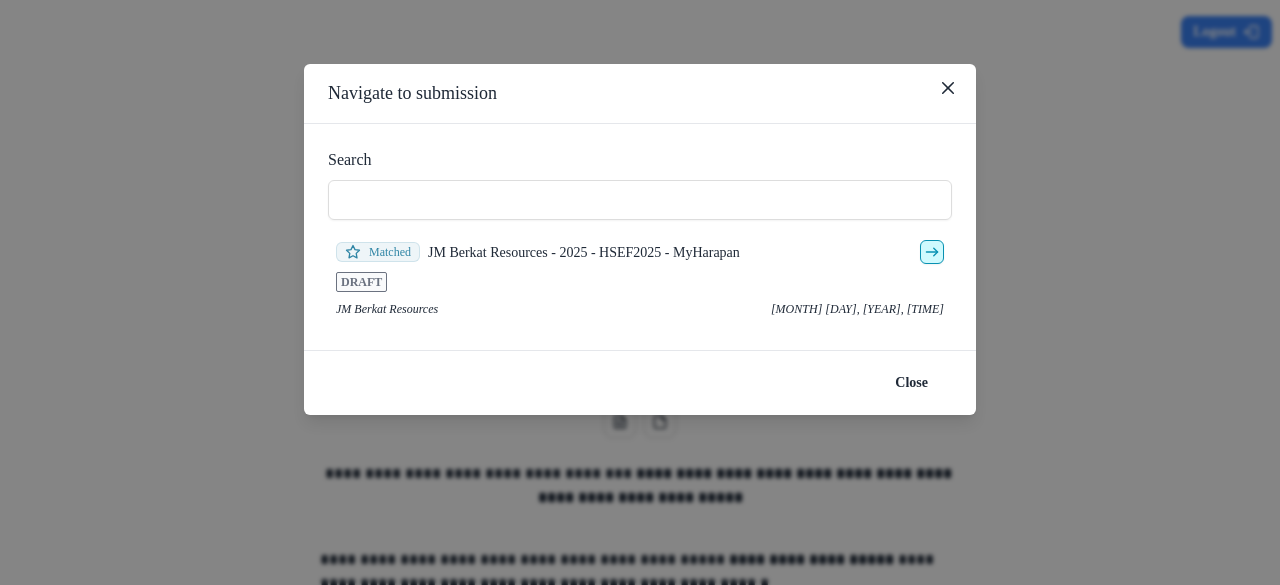 click at bounding box center [932, 252] 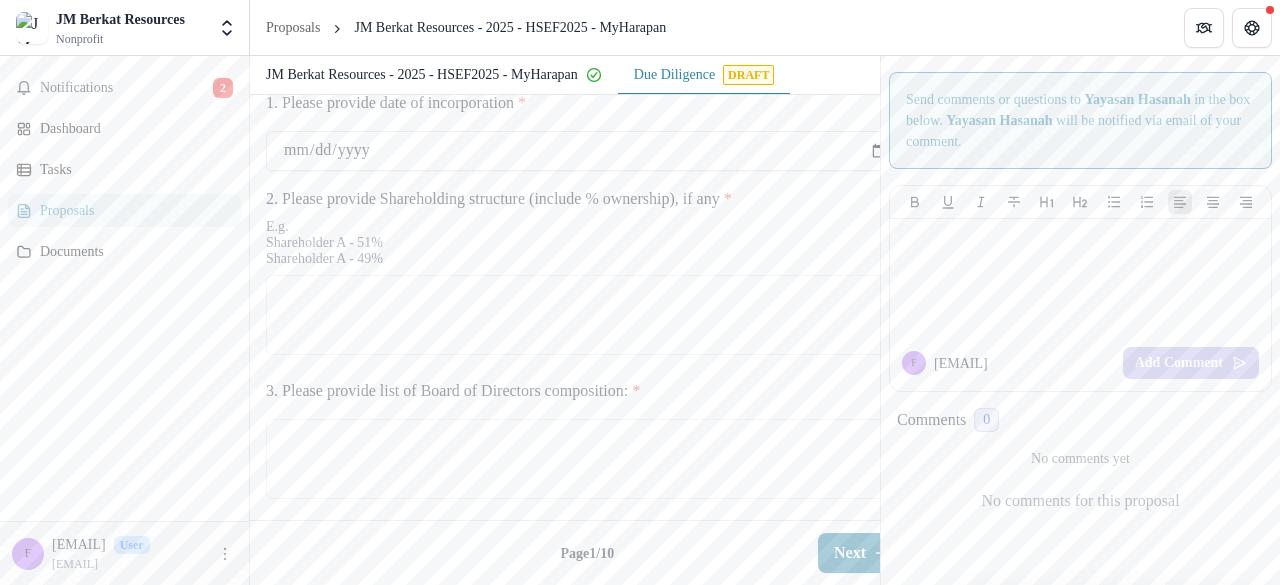 scroll, scrollTop: 757, scrollLeft: 0, axis: vertical 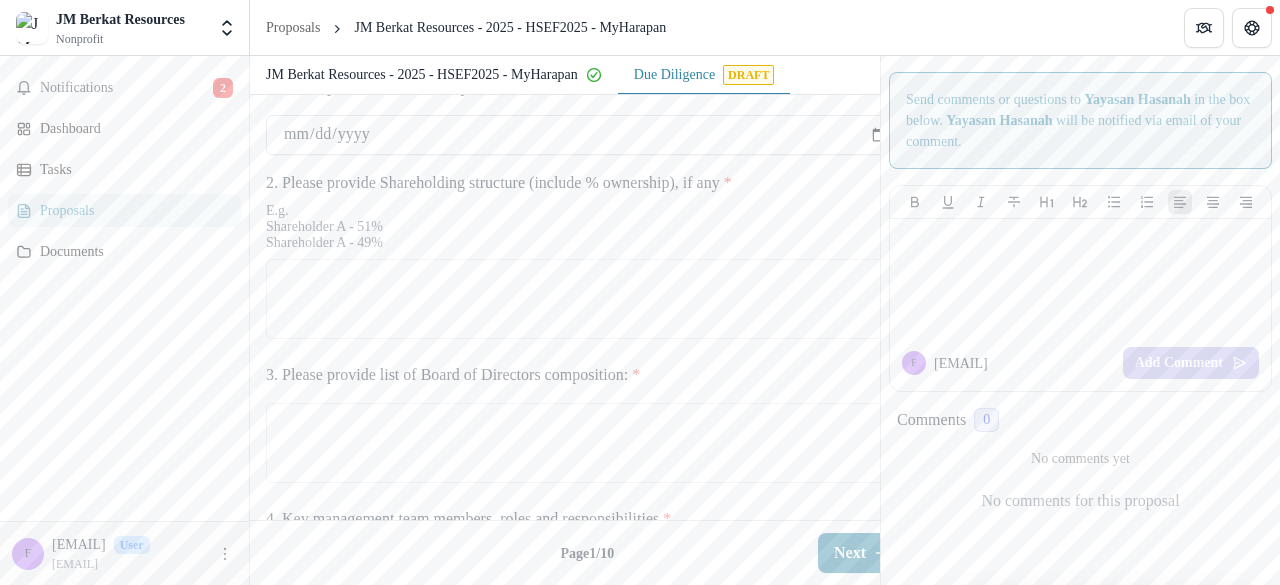 click on "1. Please provide date of incorporation *" at bounding box center [586, 135] 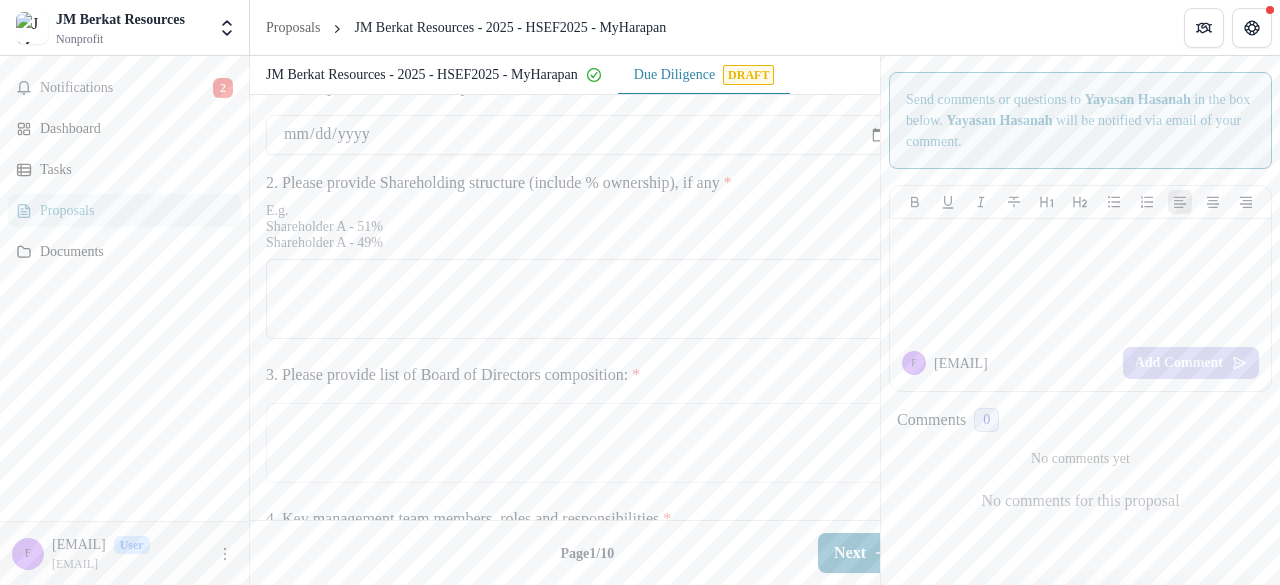 click on "2. Please provide Shareholding structure (include % ownership), if any *" at bounding box center [586, 299] 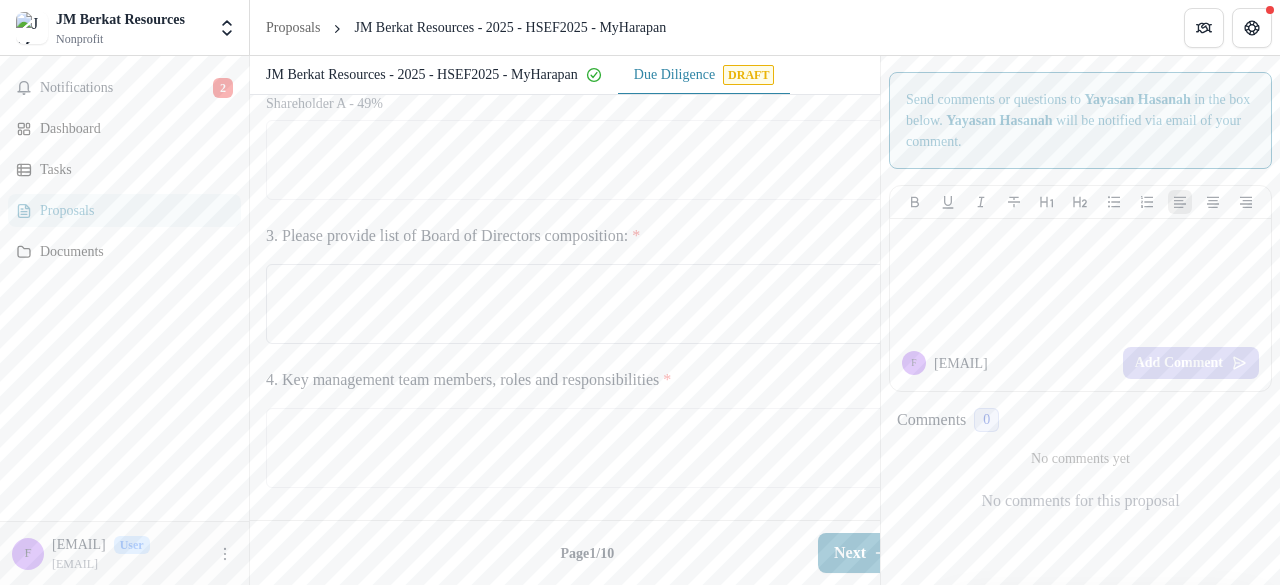scroll, scrollTop: 945, scrollLeft: 0, axis: vertical 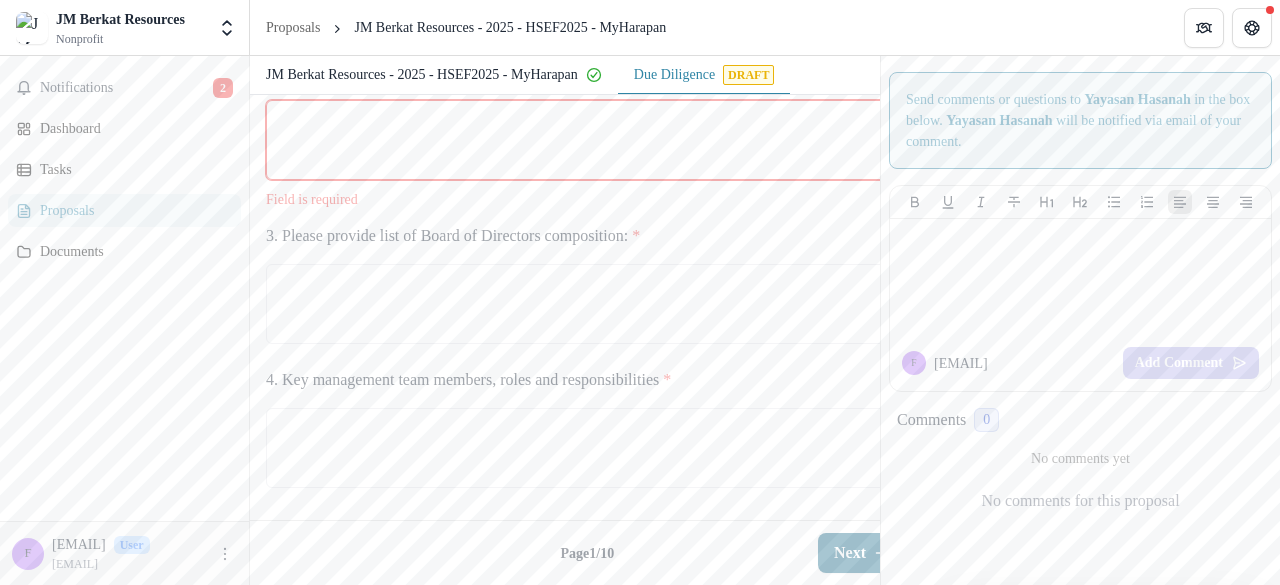 click on "Next" at bounding box center (862, 553) 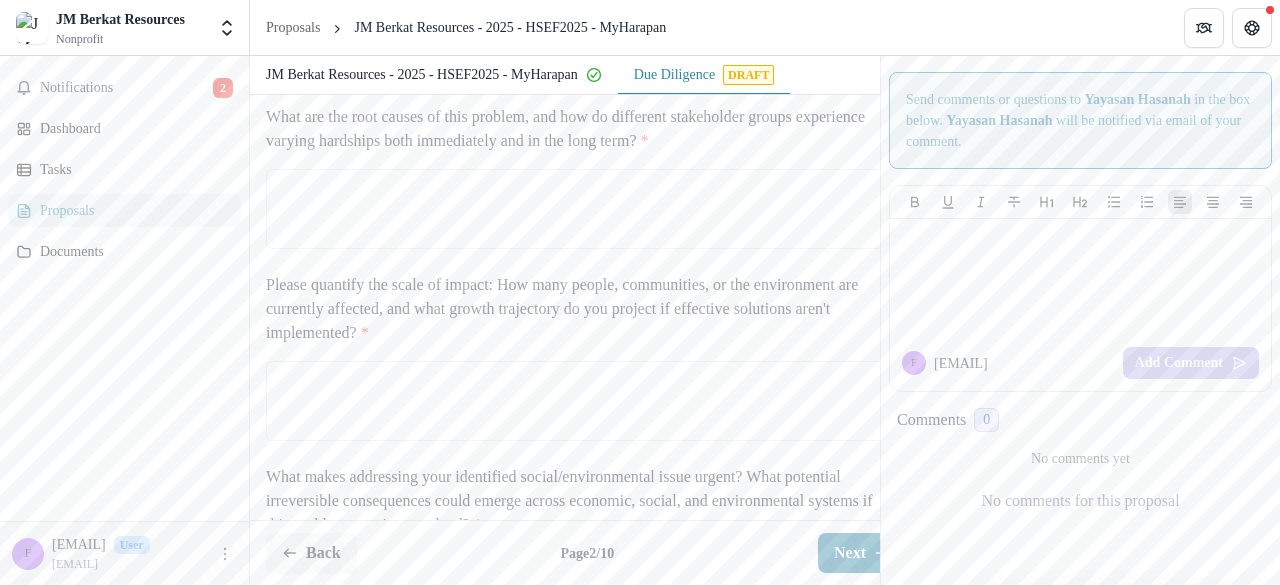 scroll, scrollTop: 557, scrollLeft: 0, axis: vertical 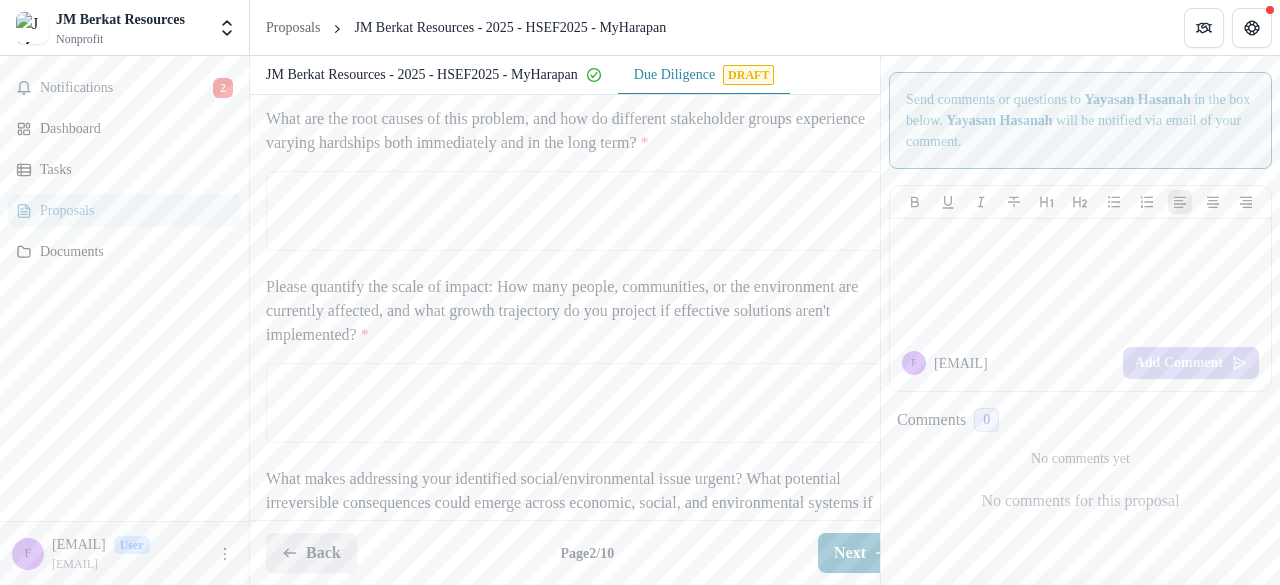 click on "Back" at bounding box center (311, 553) 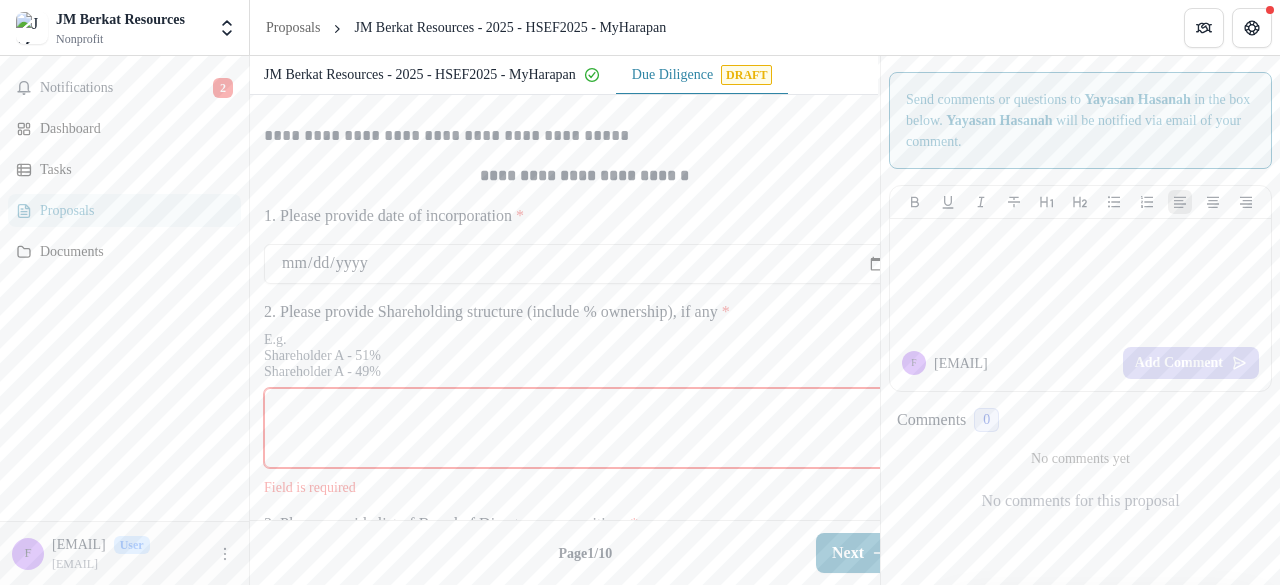scroll, scrollTop: 778, scrollLeft: 2, axis: both 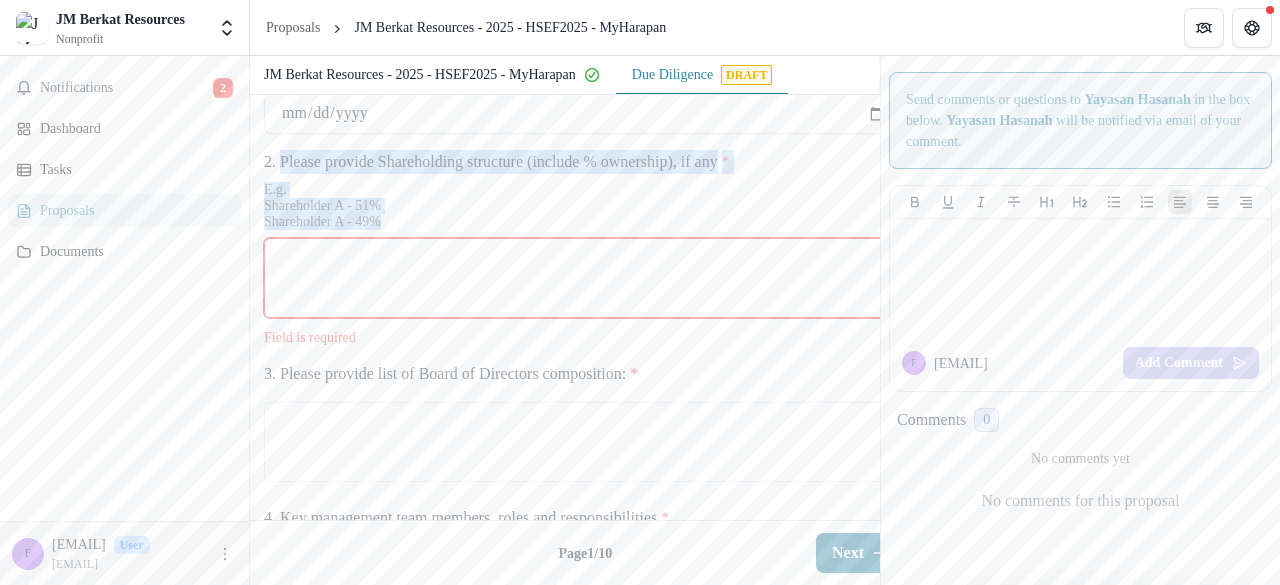 drag, startPoint x: 428, startPoint y: 391, endPoint x: 316, endPoint y: 321, distance: 132.07573 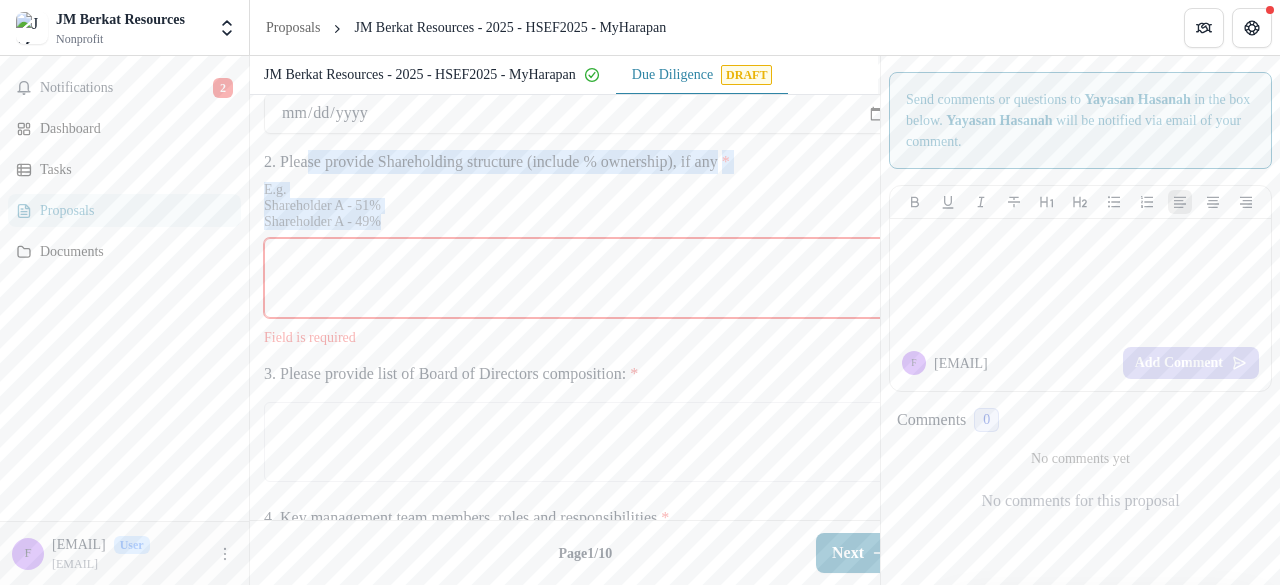 click on "E.g.
Shareholder A - 51%
Shareholder A - 49%" at bounding box center (584, 210) 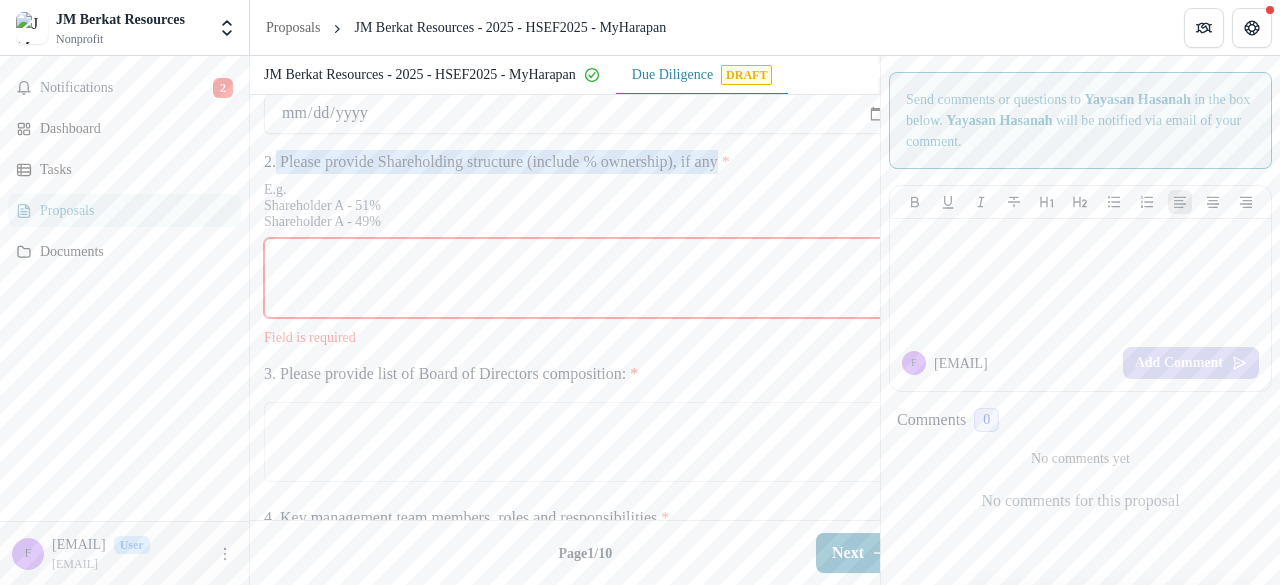 drag, startPoint x: 807, startPoint y: 339, endPoint x: 278, endPoint y: 313, distance: 529.63855 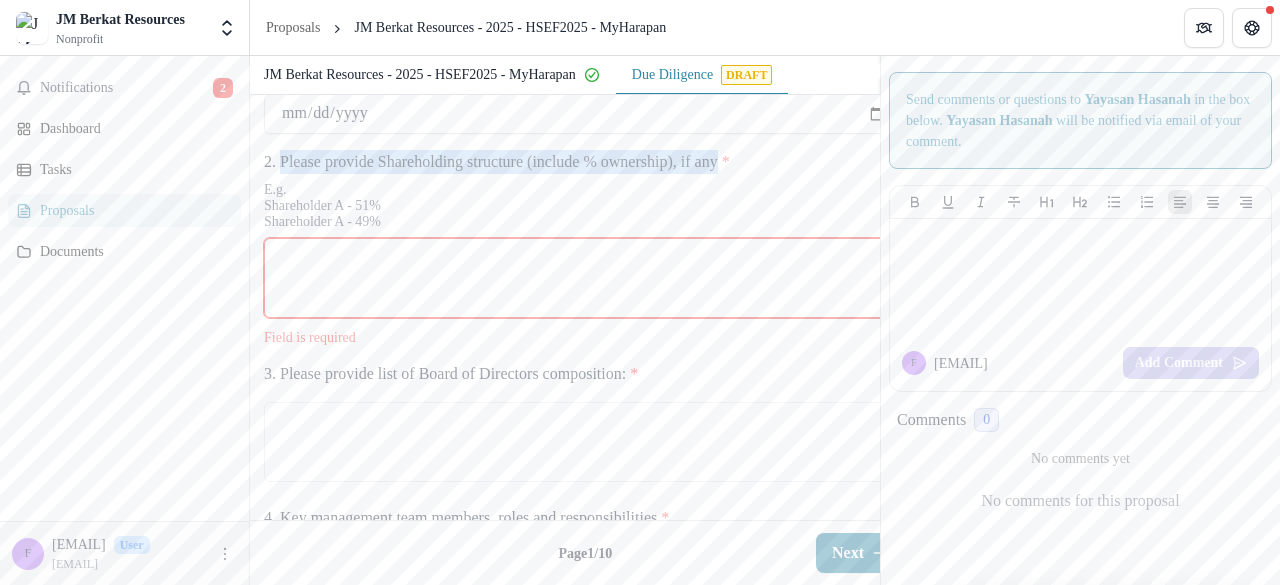 drag, startPoint x: 282, startPoint y: 318, endPoint x: 804, endPoint y: 327, distance: 522.0776 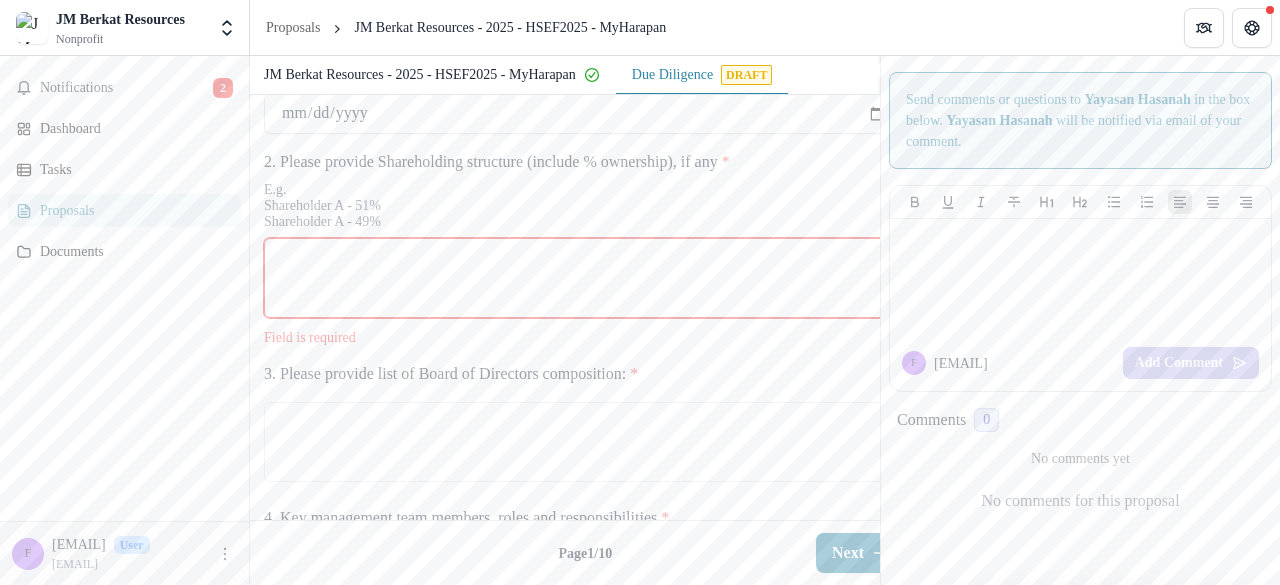 click on "E.g.
Shareholder A - 51%
Shareholder A - 49%" at bounding box center (584, 210) 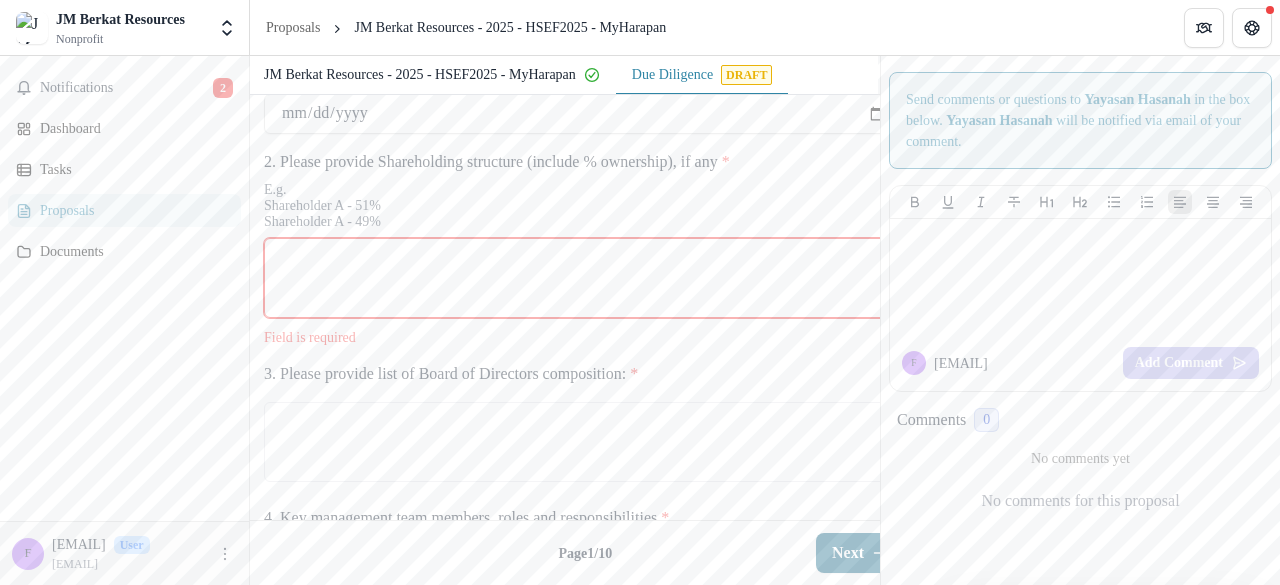 click on "Next" at bounding box center [860, 553] 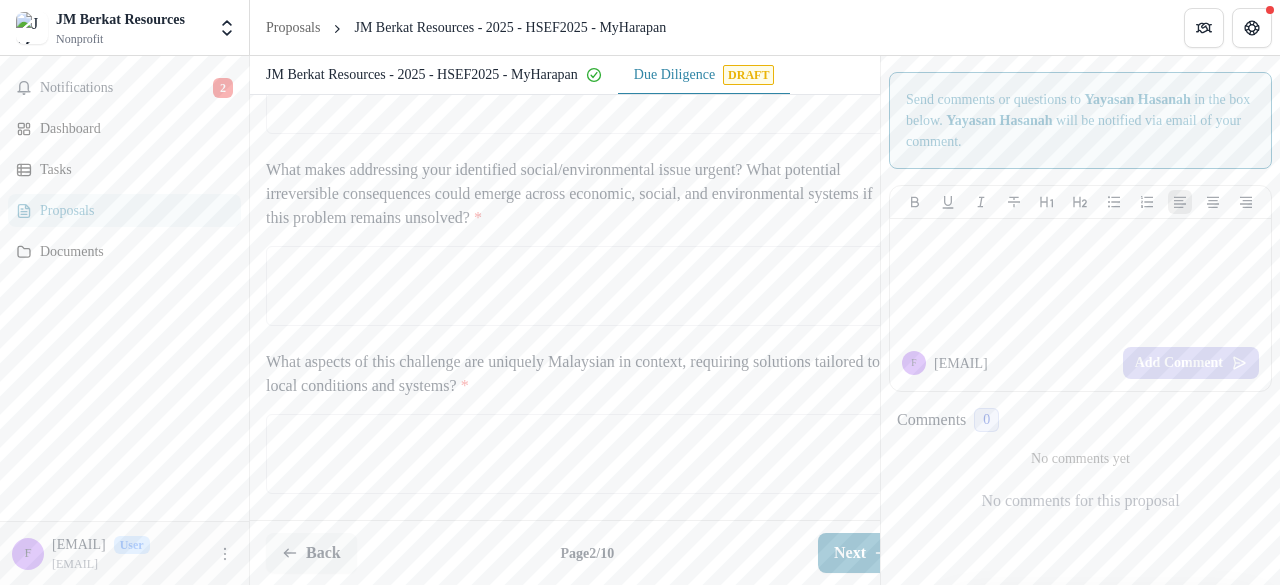 scroll, scrollTop: 1000, scrollLeft: 0, axis: vertical 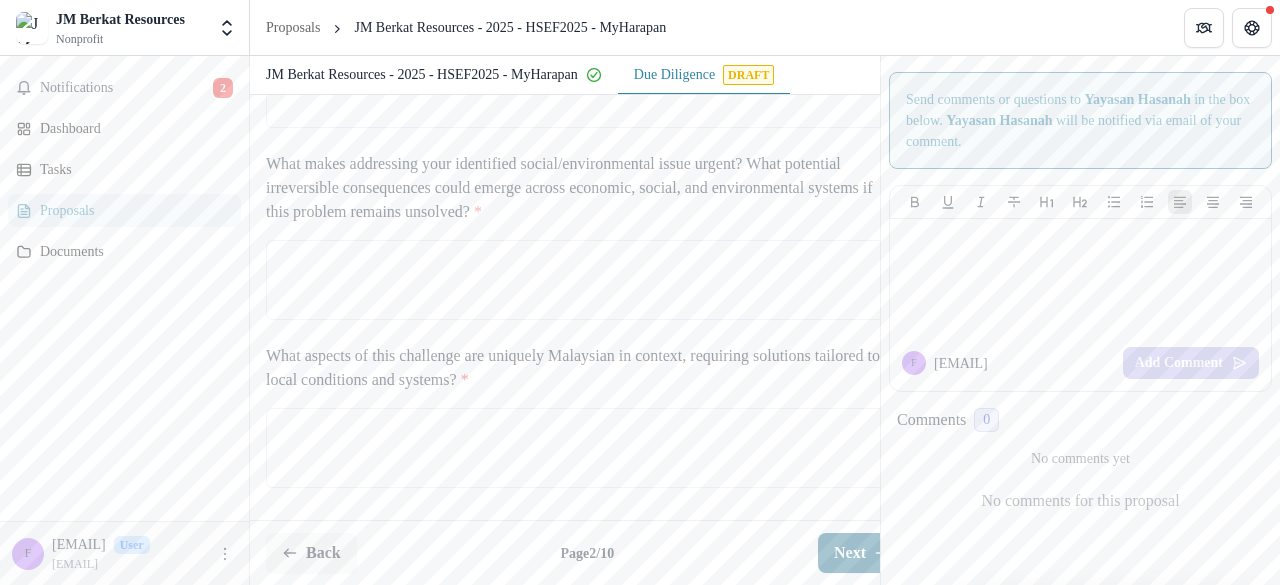 click on "Next" at bounding box center [862, 553] 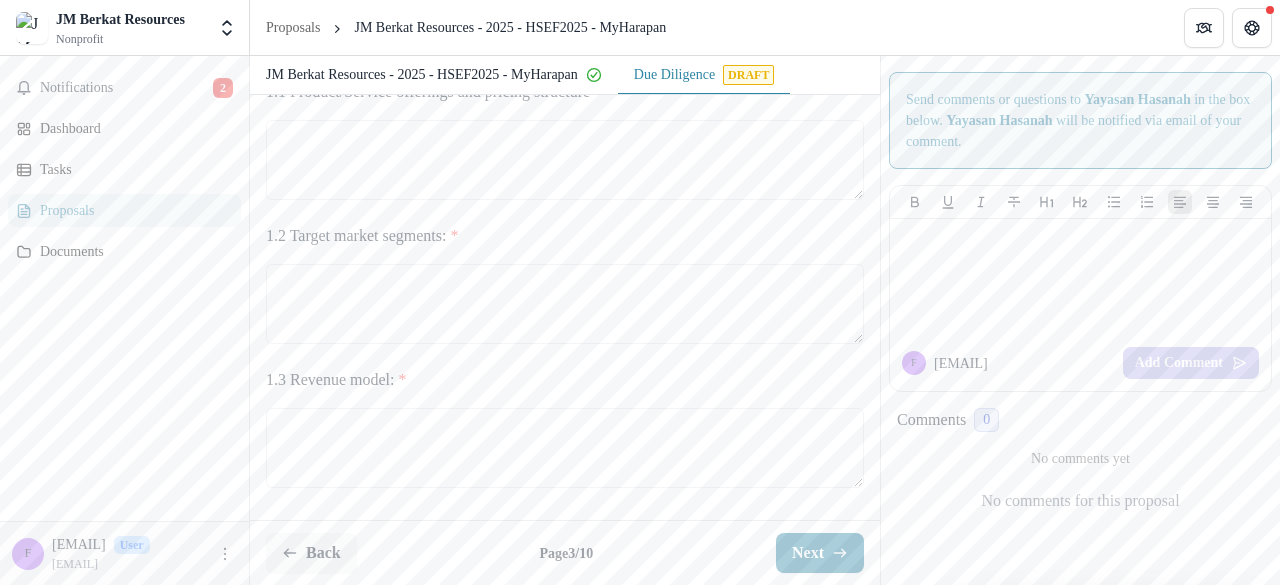 scroll, scrollTop: 609, scrollLeft: 0, axis: vertical 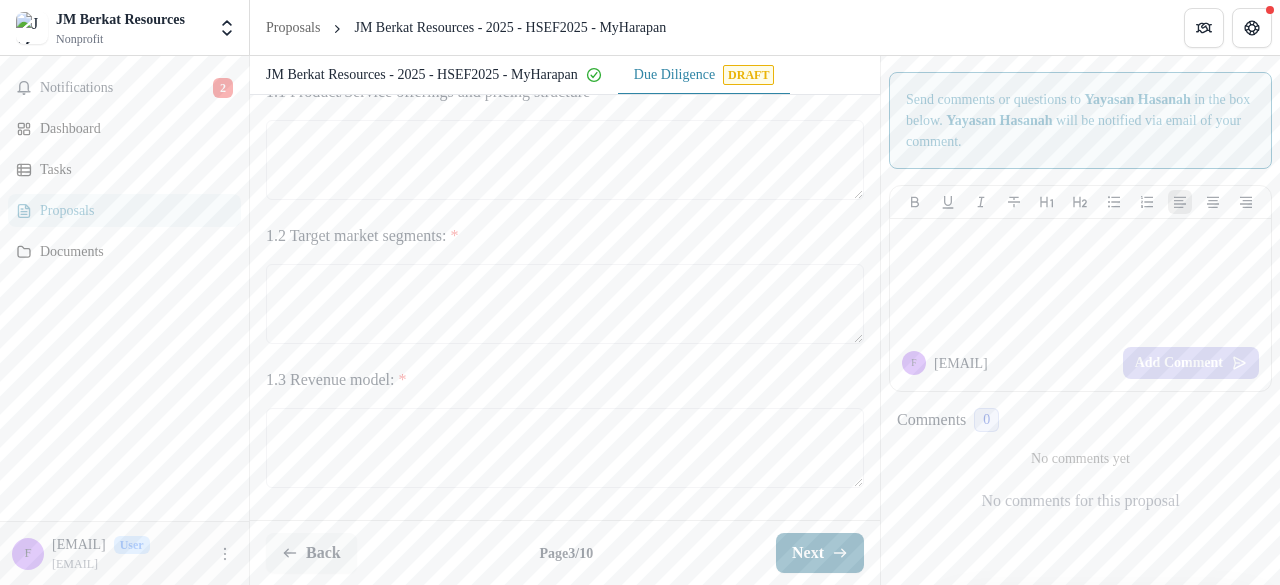 click at bounding box center (840, 553) 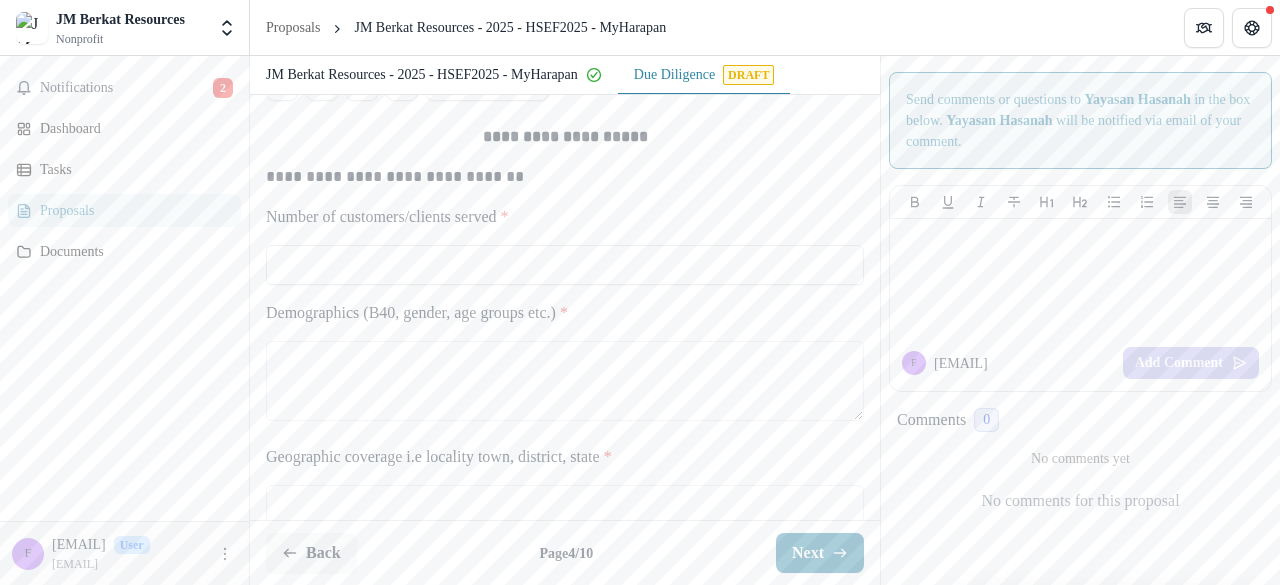 scroll, scrollTop: 290, scrollLeft: 0, axis: vertical 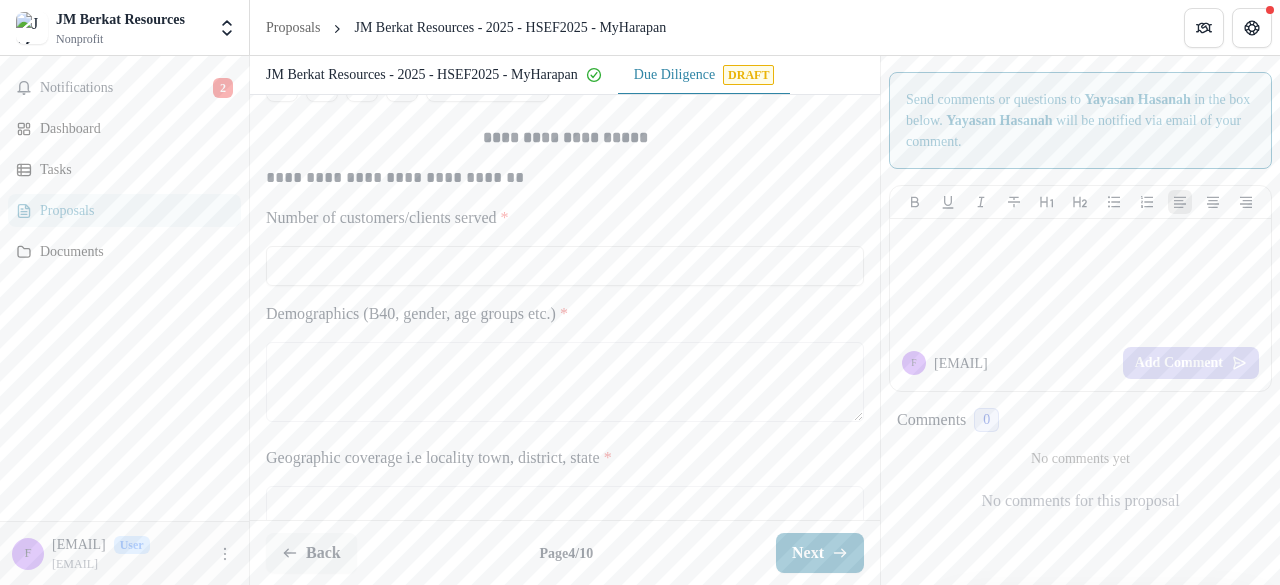 click on "JM Berkat Resources Nonprofit" at bounding box center (110, 28) 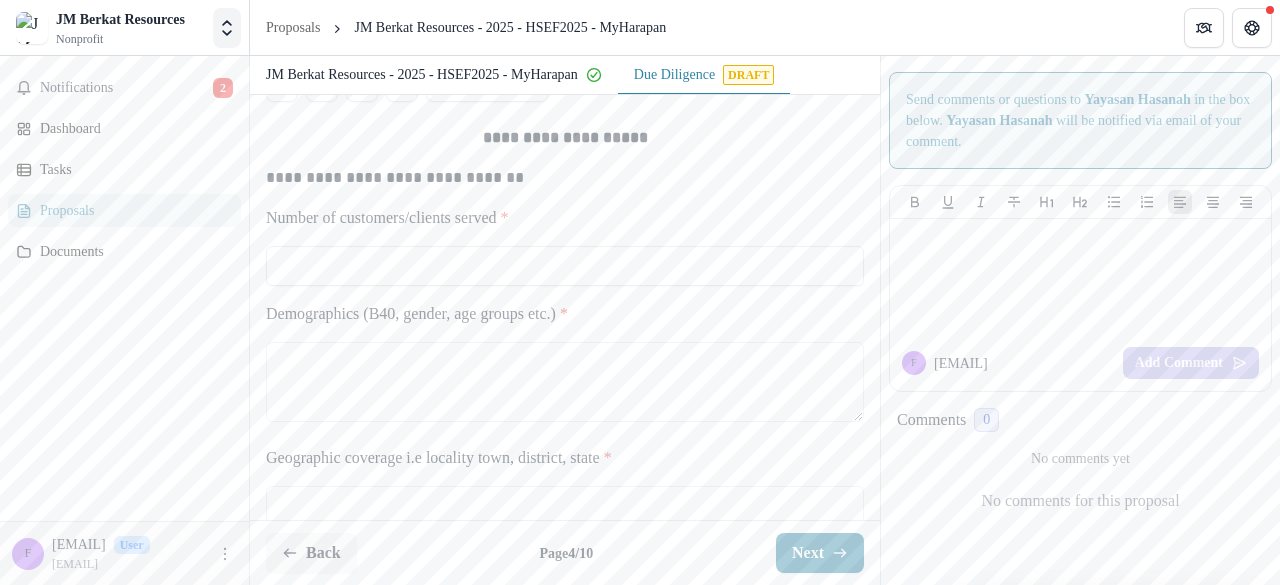 click at bounding box center (227, 28) 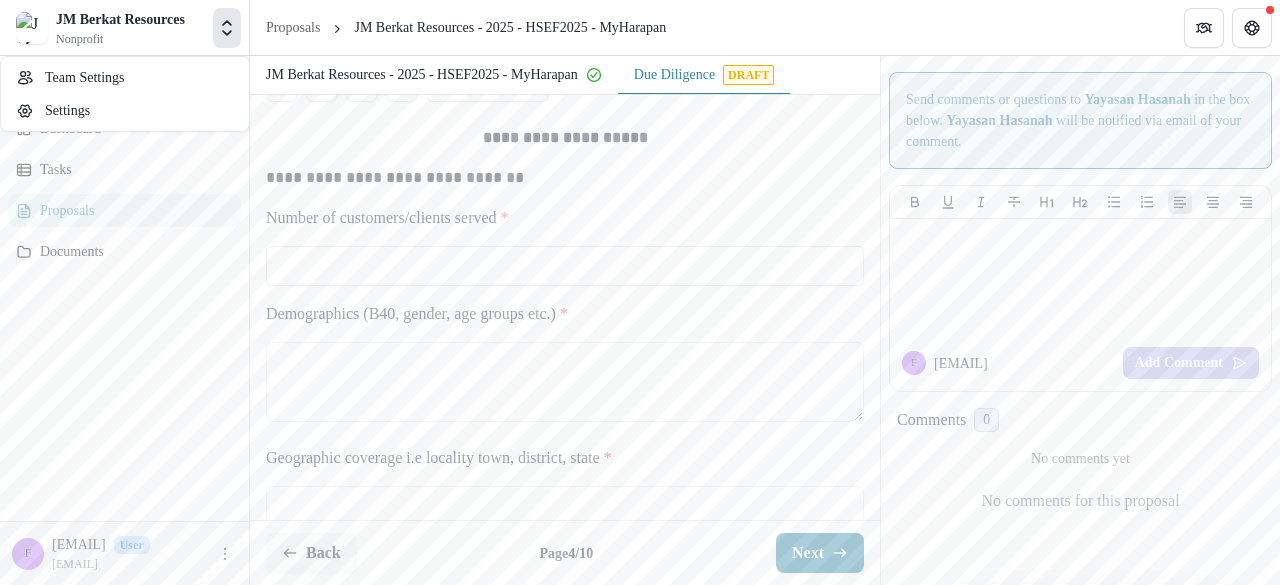 scroll, scrollTop: 457, scrollLeft: 0, axis: vertical 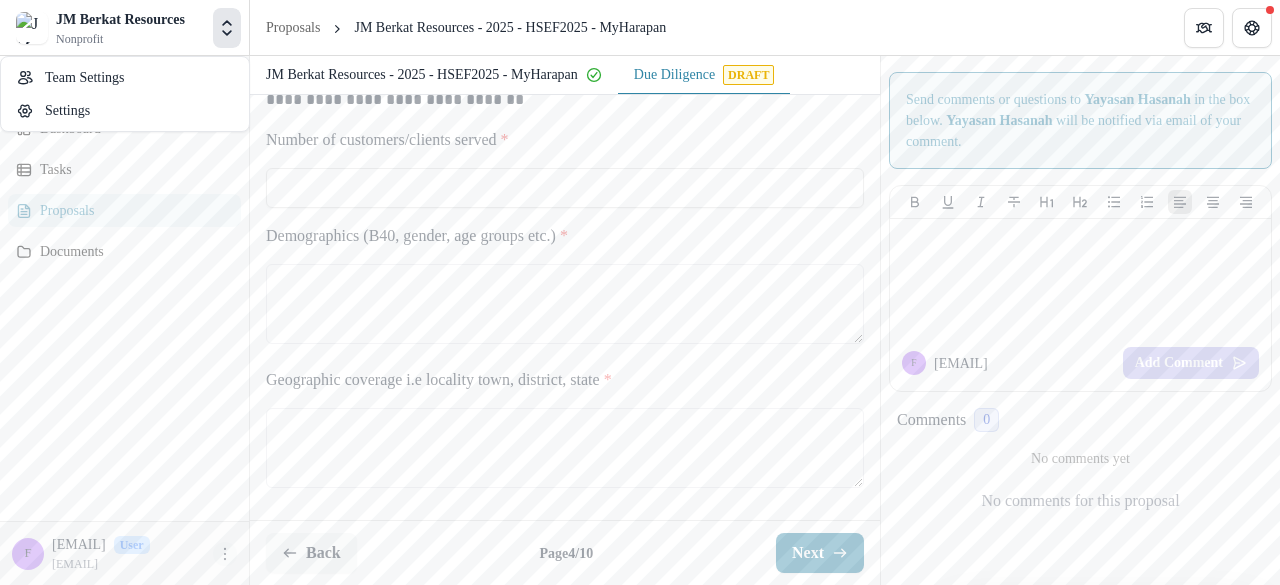 click at bounding box center [225, 554] 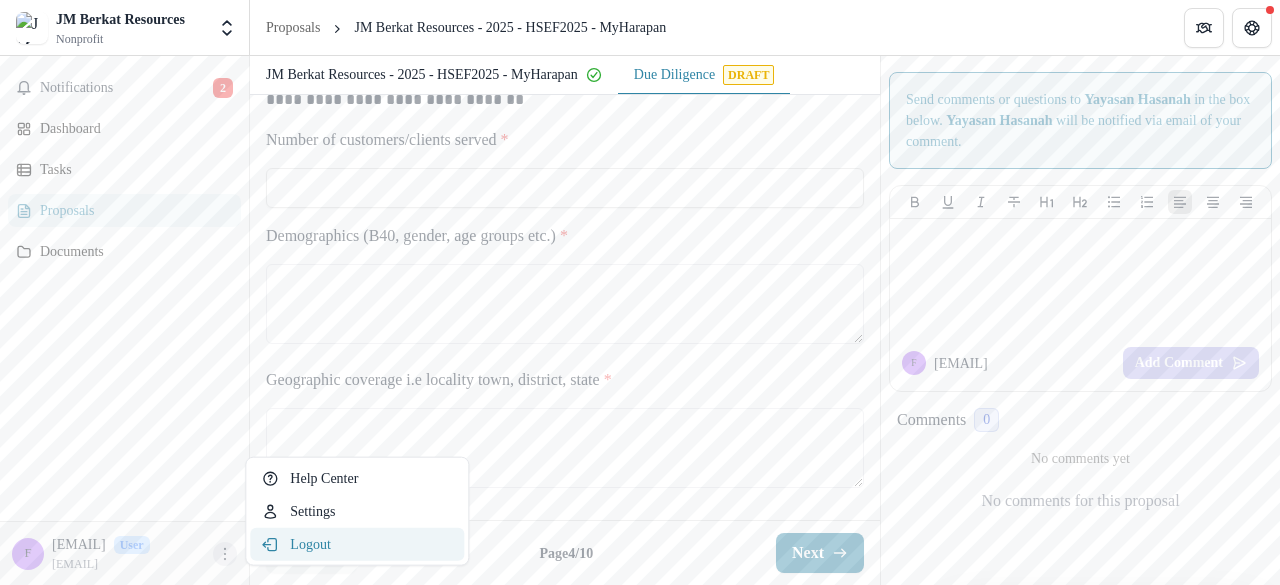 click on "Logout" at bounding box center [357, 544] 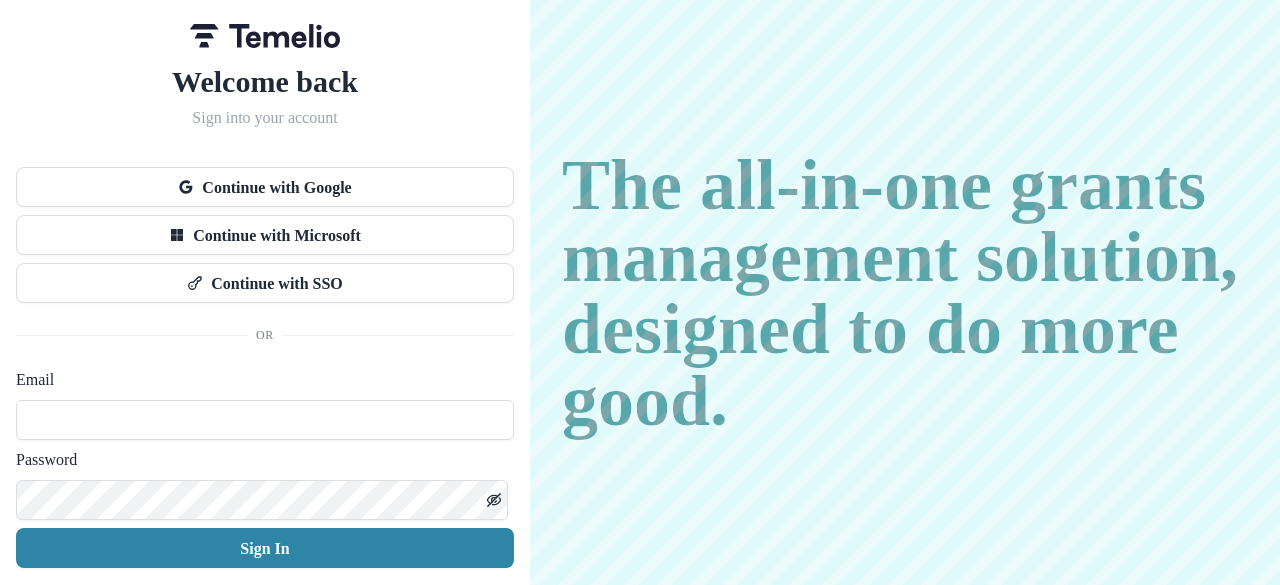 click on "Welcome back Sign into your account Continue with Google Continue with Microsoft Continue with SSO Email Password Sign In Don't have an account?   Sign Up Forgot Password" at bounding box center (265, 327) 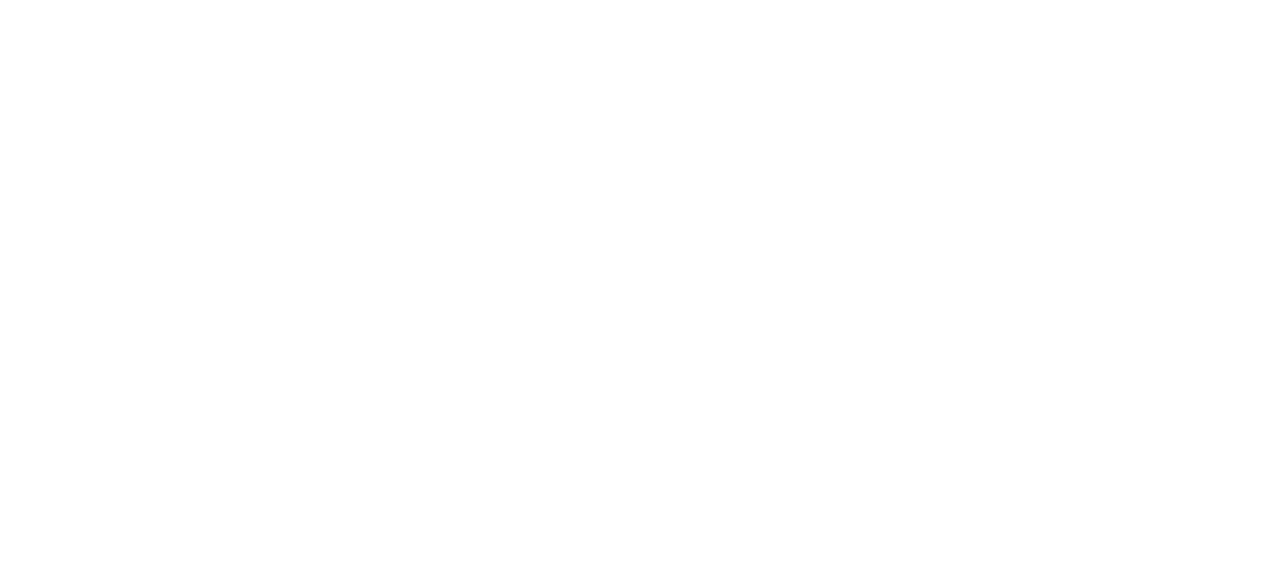 scroll, scrollTop: 0, scrollLeft: 0, axis: both 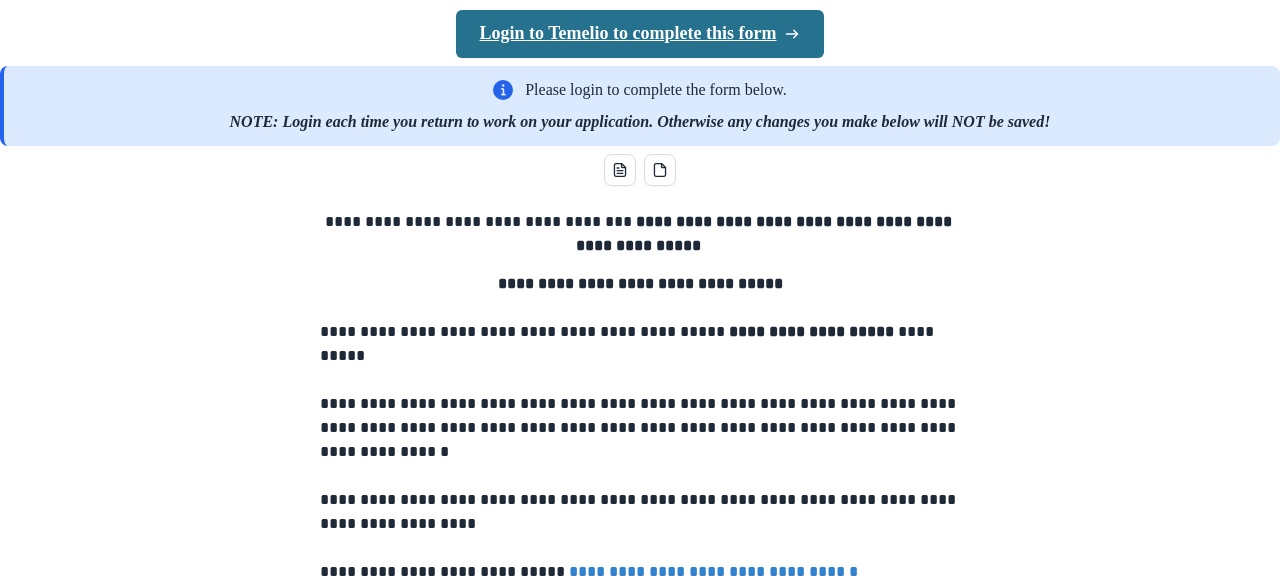 click on "Login to Temelio to complete this form" at bounding box center [640, 34] 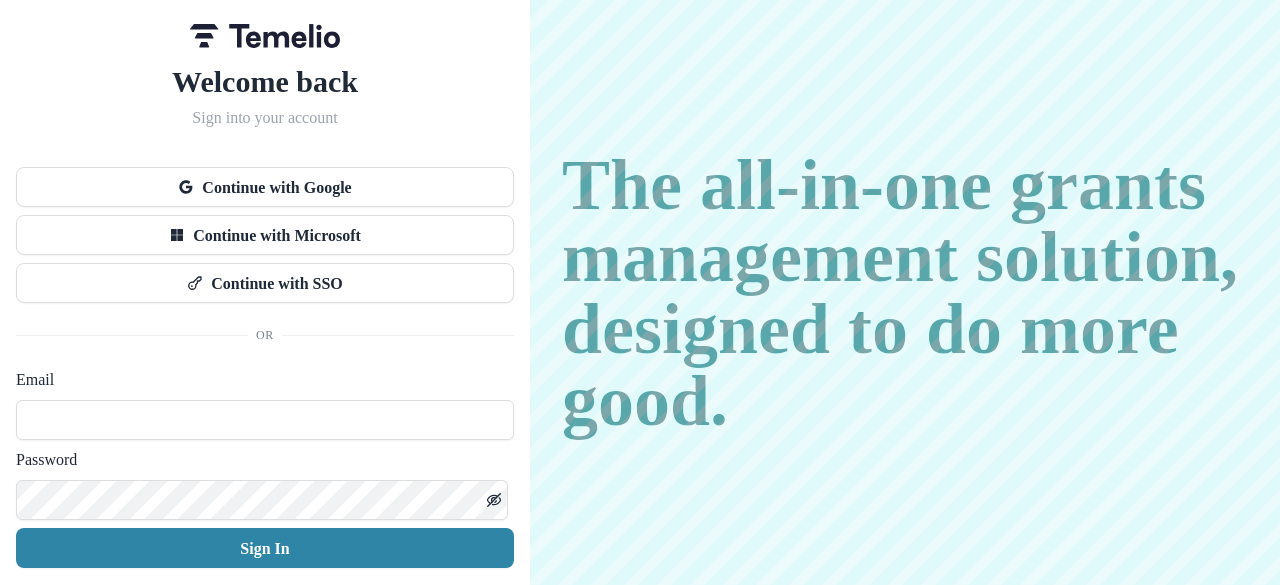 scroll, scrollTop: 68, scrollLeft: 0, axis: vertical 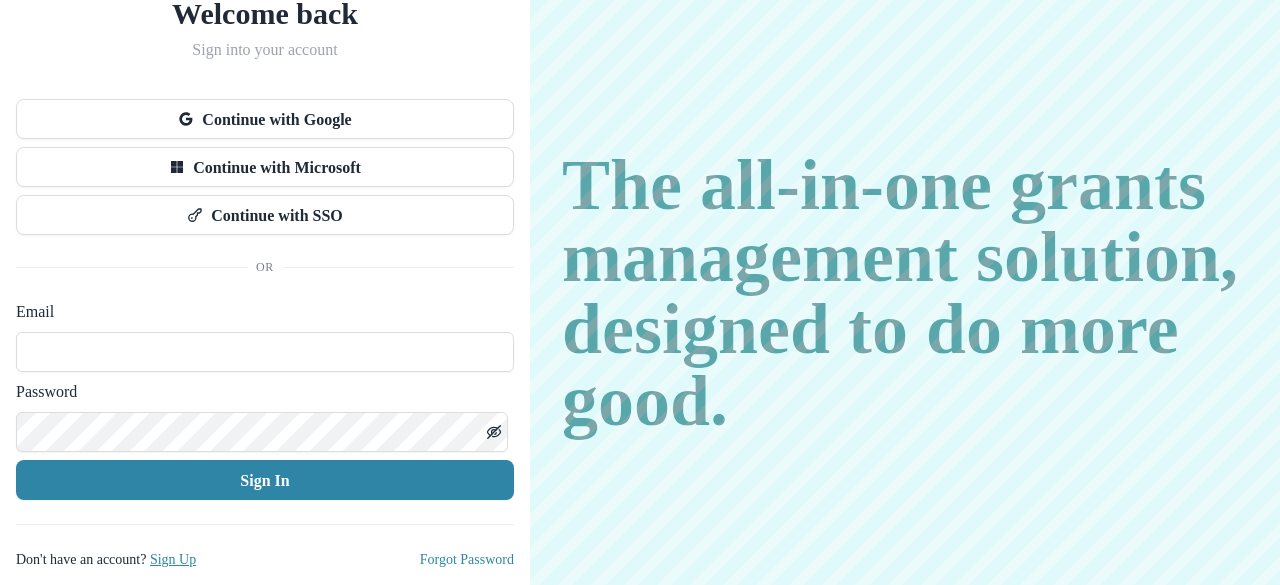 click on "Sign Up" at bounding box center (173, 559) 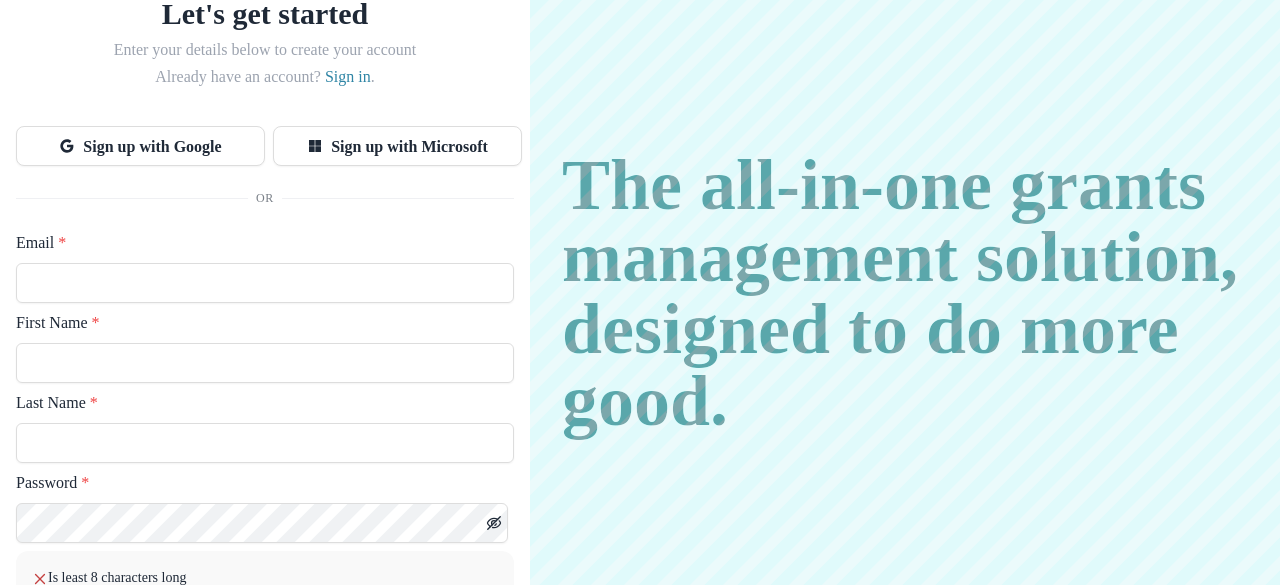 type on "**********" 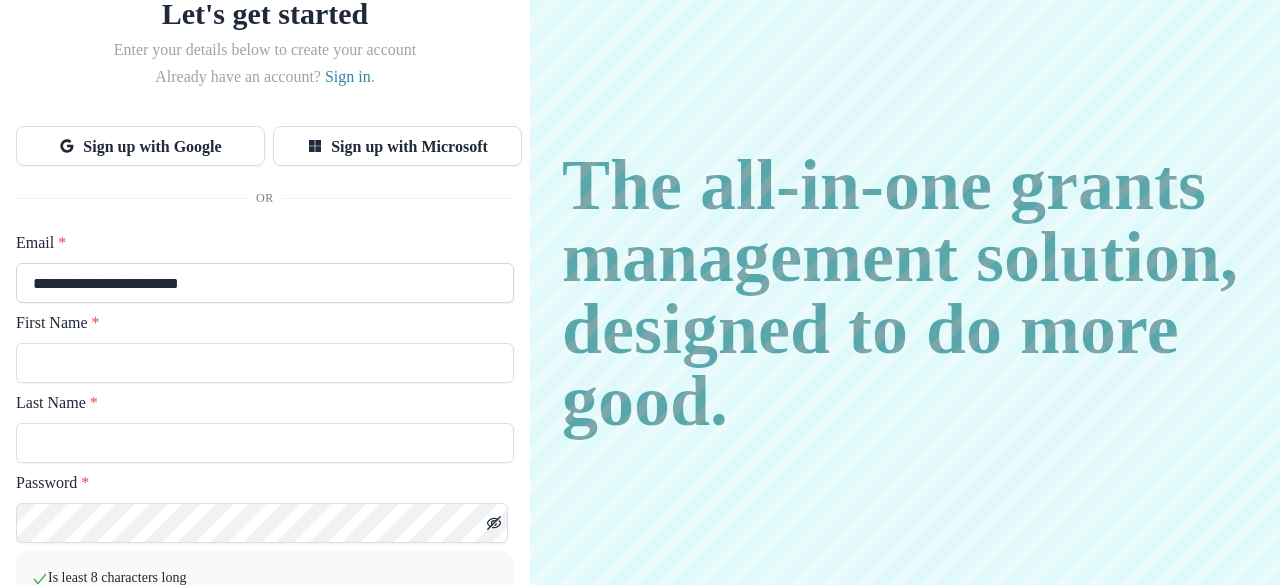 click on "**********" at bounding box center (265, 283) 